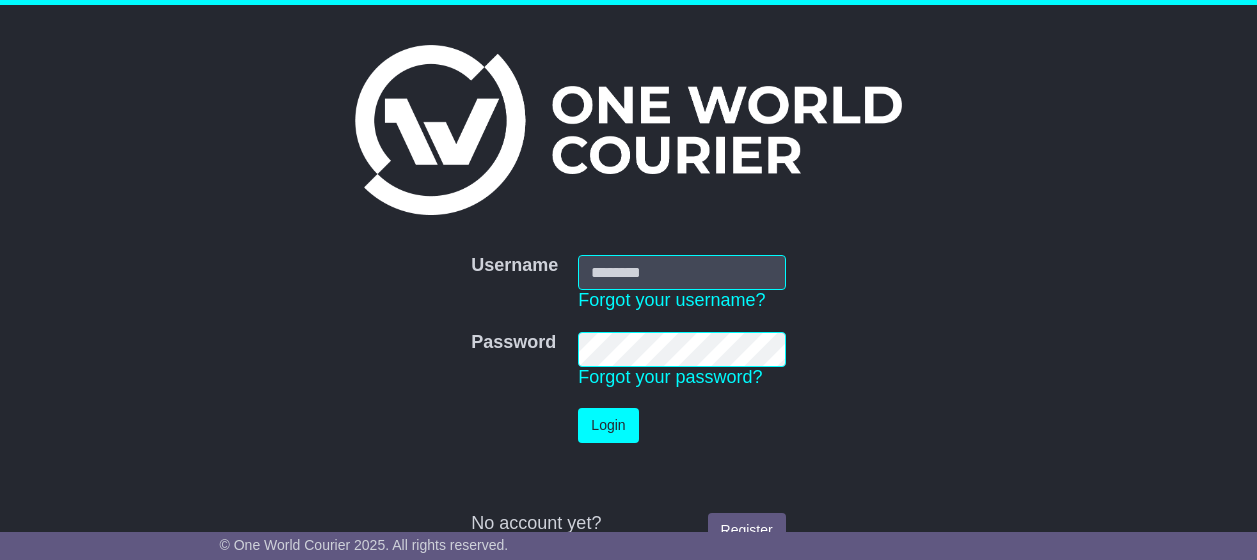 scroll, scrollTop: 0, scrollLeft: 0, axis: both 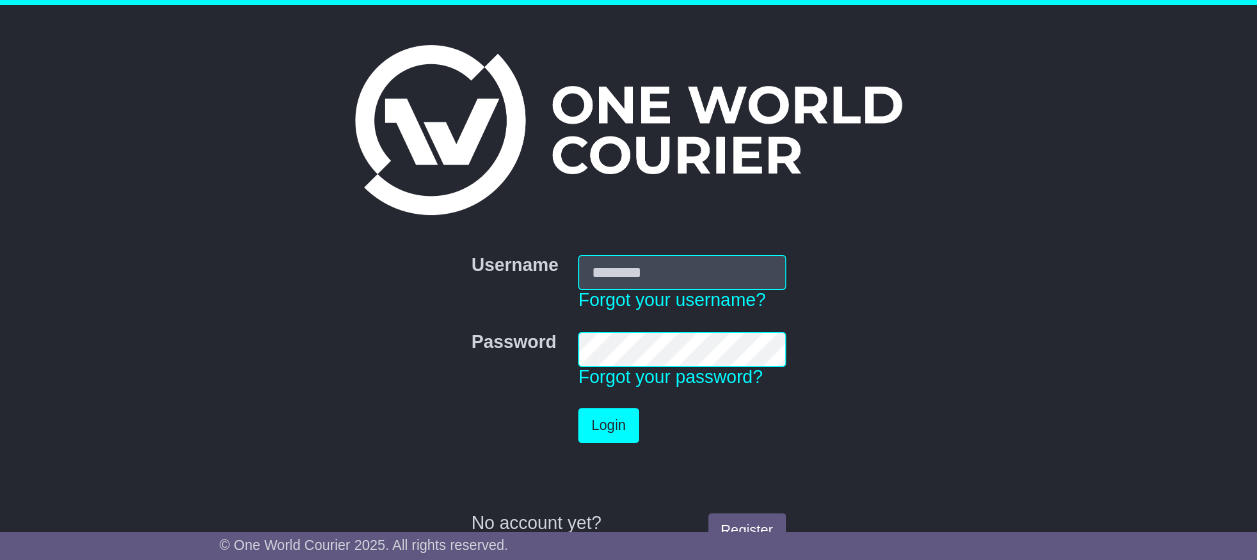 click on "Username" at bounding box center (681, 272) 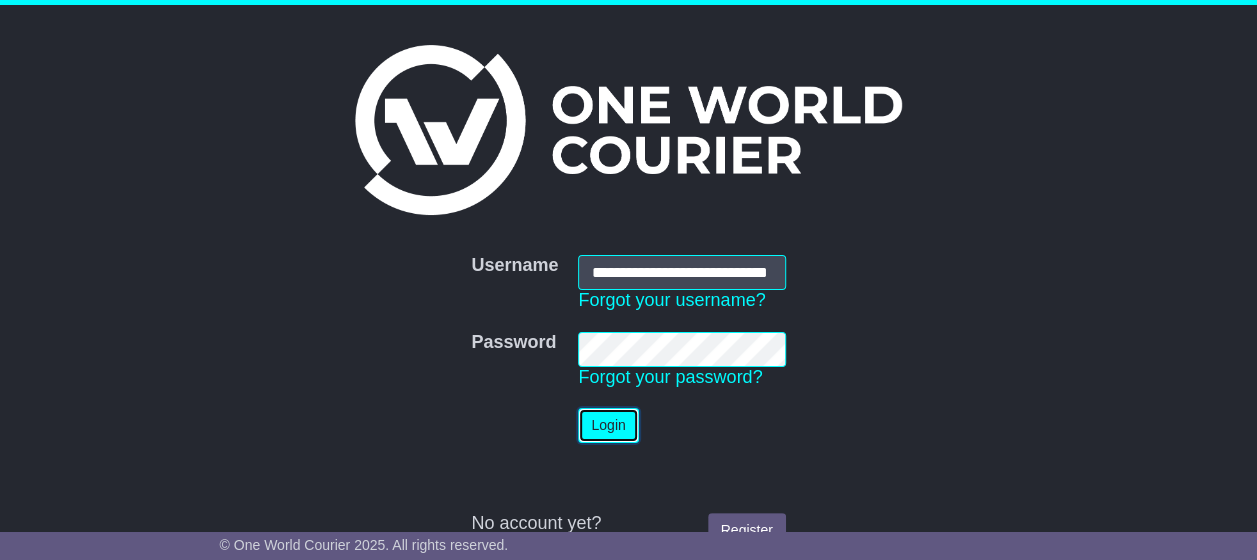 click on "Login" at bounding box center [608, 425] 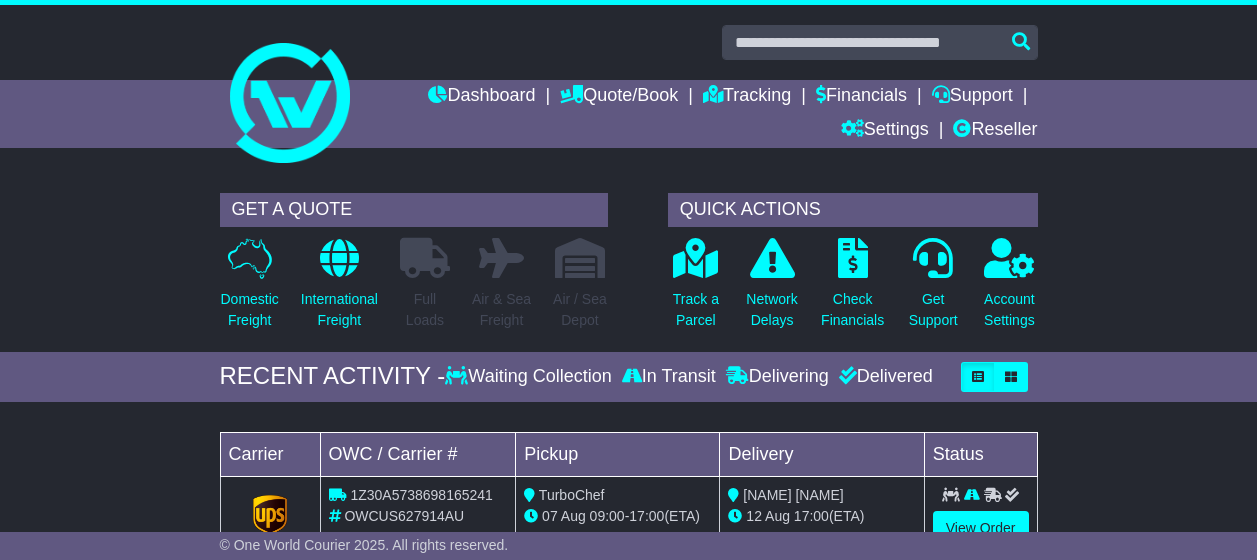 scroll, scrollTop: 0, scrollLeft: 0, axis: both 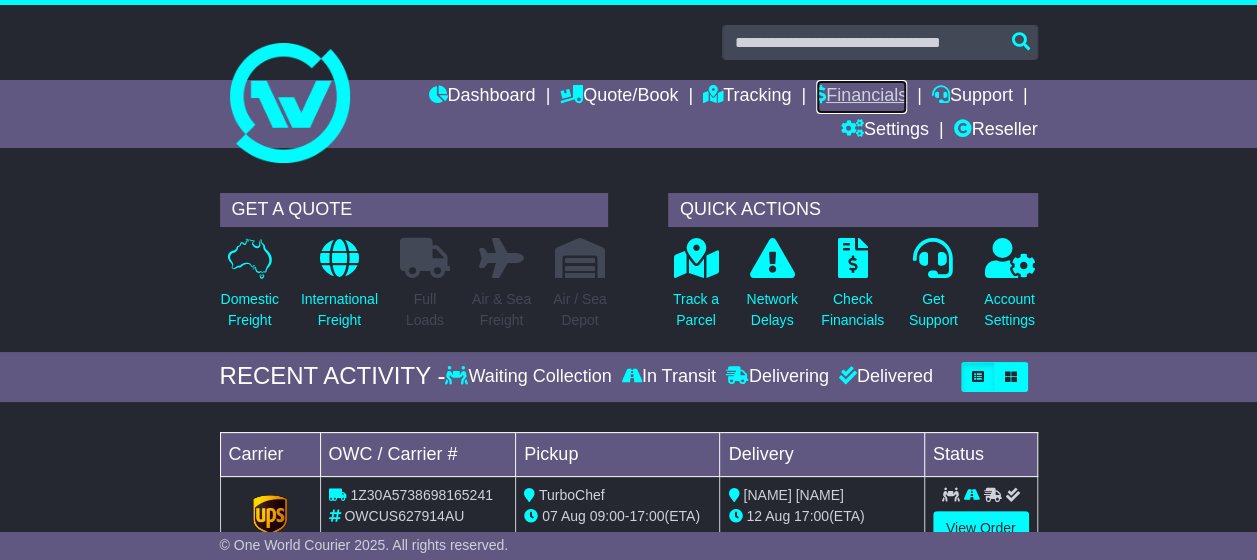 click at bounding box center (821, 94) 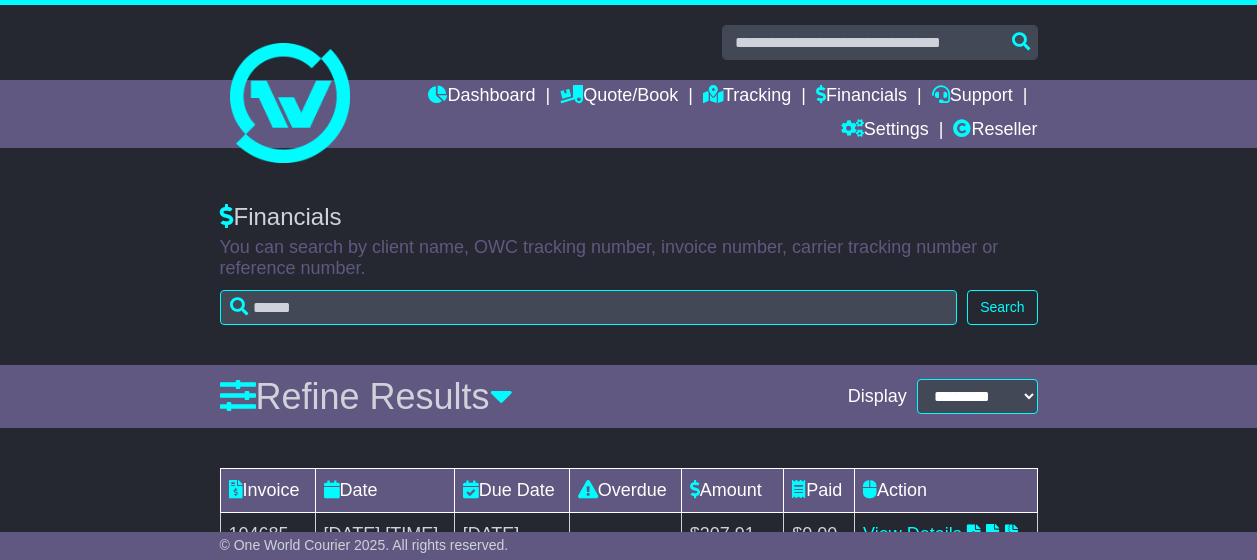 scroll, scrollTop: 0, scrollLeft: 0, axis: both 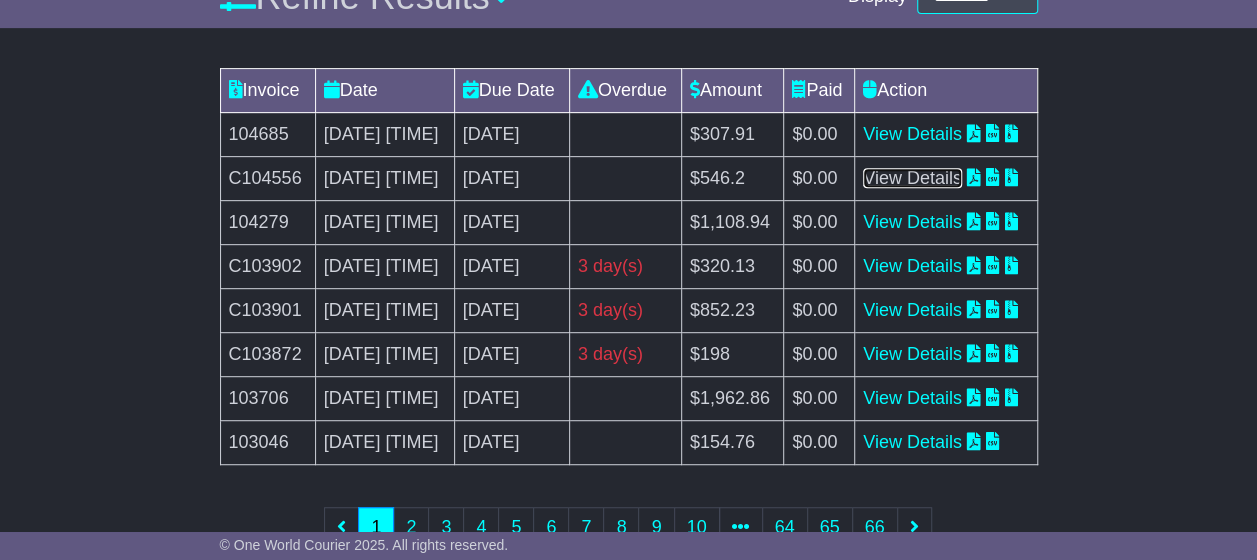 click on "View Details" at bounding box center [912, 178] 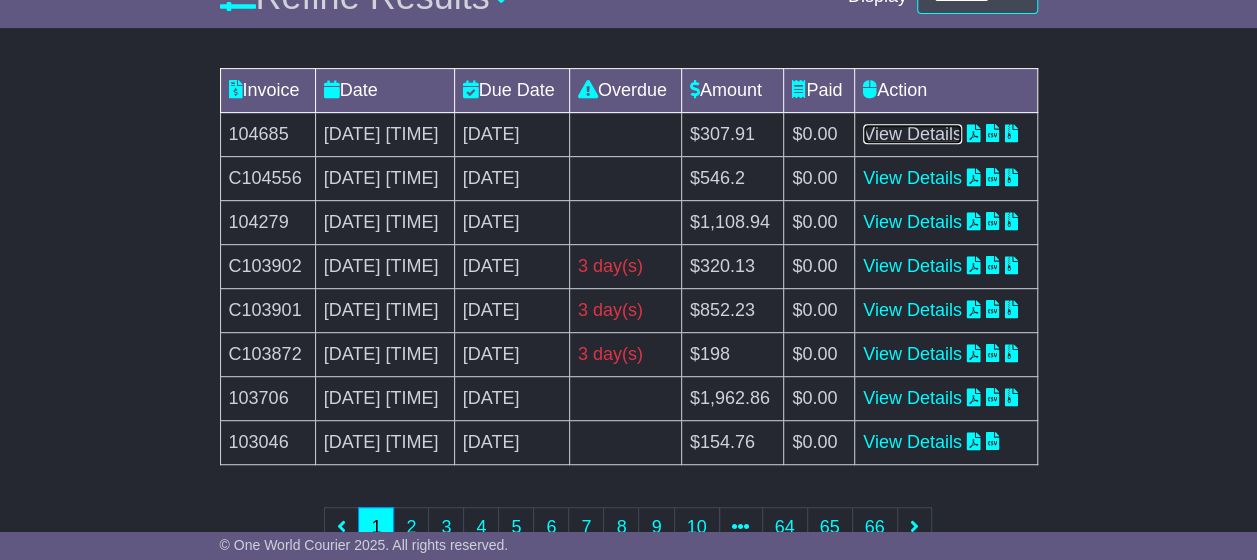 click on "View Details" at bounding box center [912, 134] 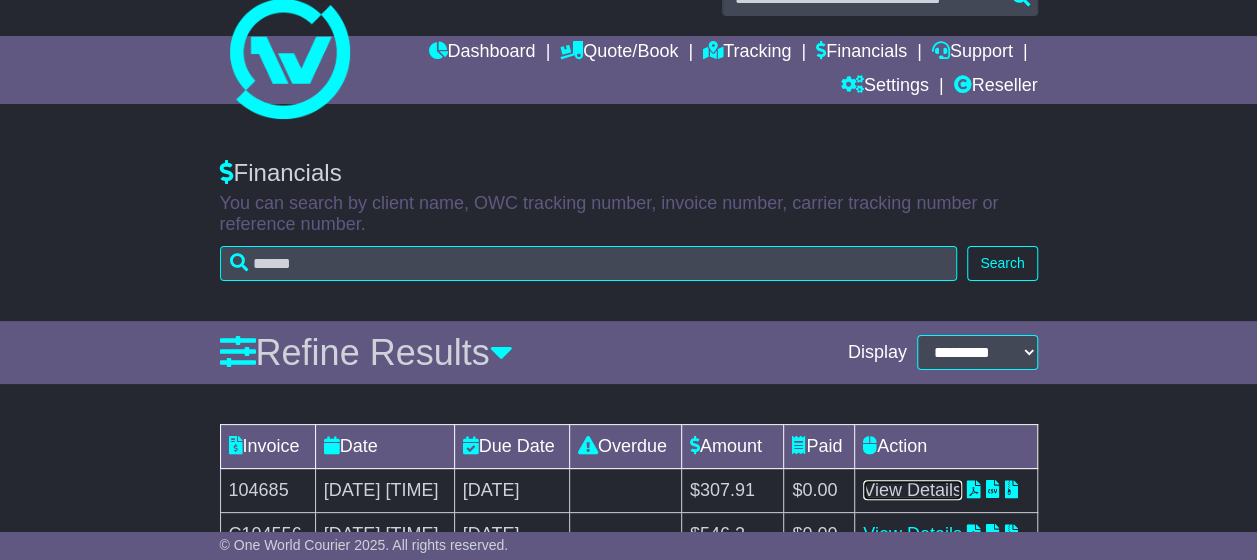 scroll, scrollTop: 0, scrollLeft: 0, axis: both 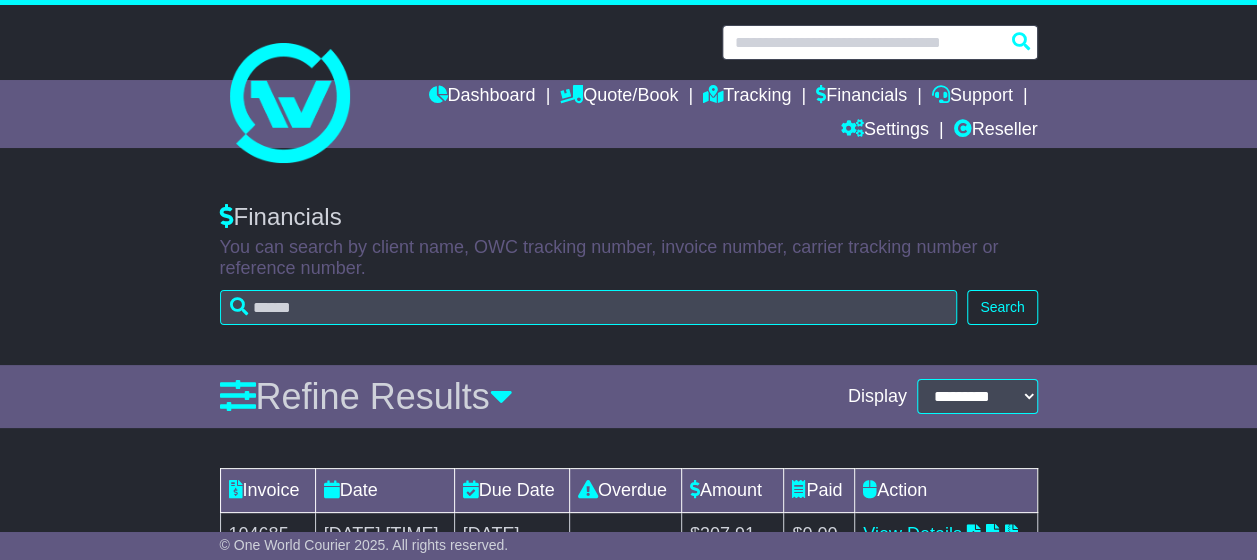 click at bounding box center (880, 42) 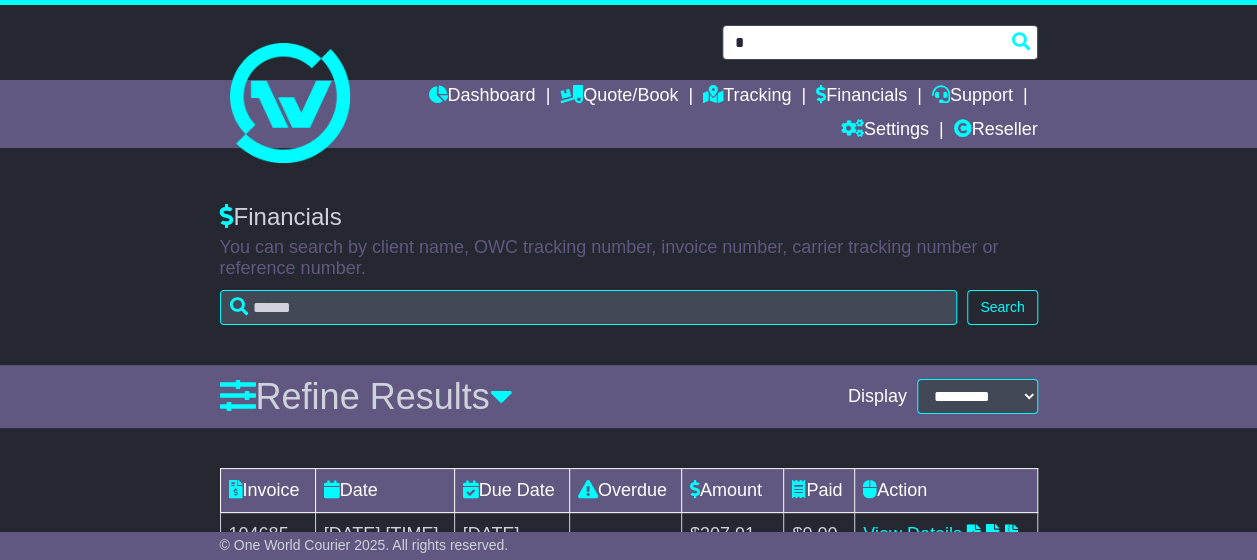 paste on "**********" 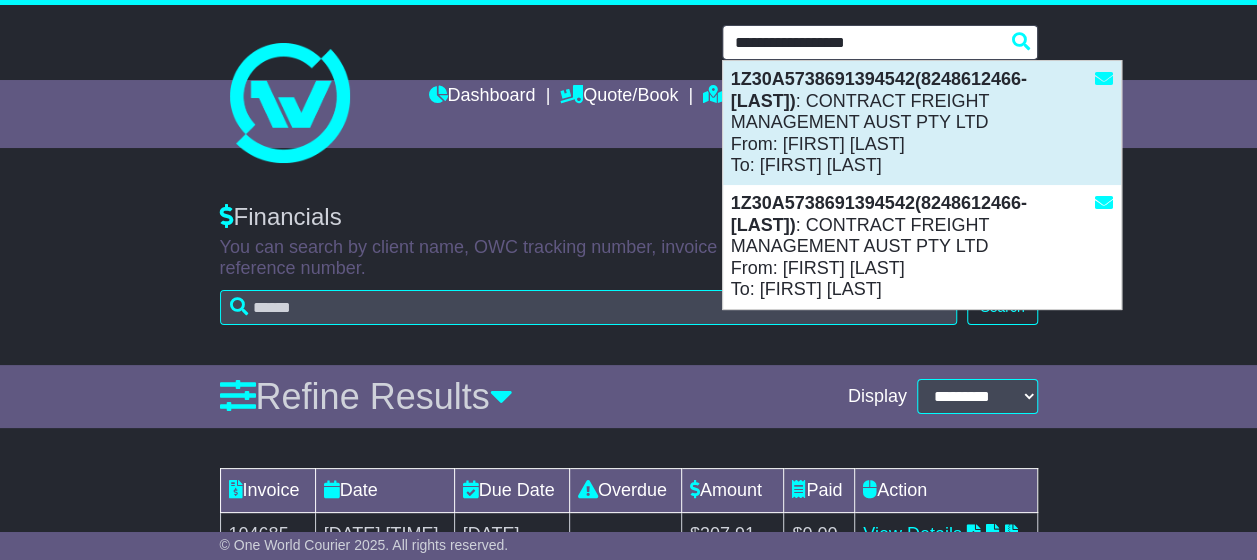 click on "1Z30A5738691394542(8248612466-A. HARTRODT ) : CONTRACT FREIGHT MANAGEMENT AUST PTY LTD From: Doug Bellamy To: Praj Govardhan" at bounding box center (922, 123) 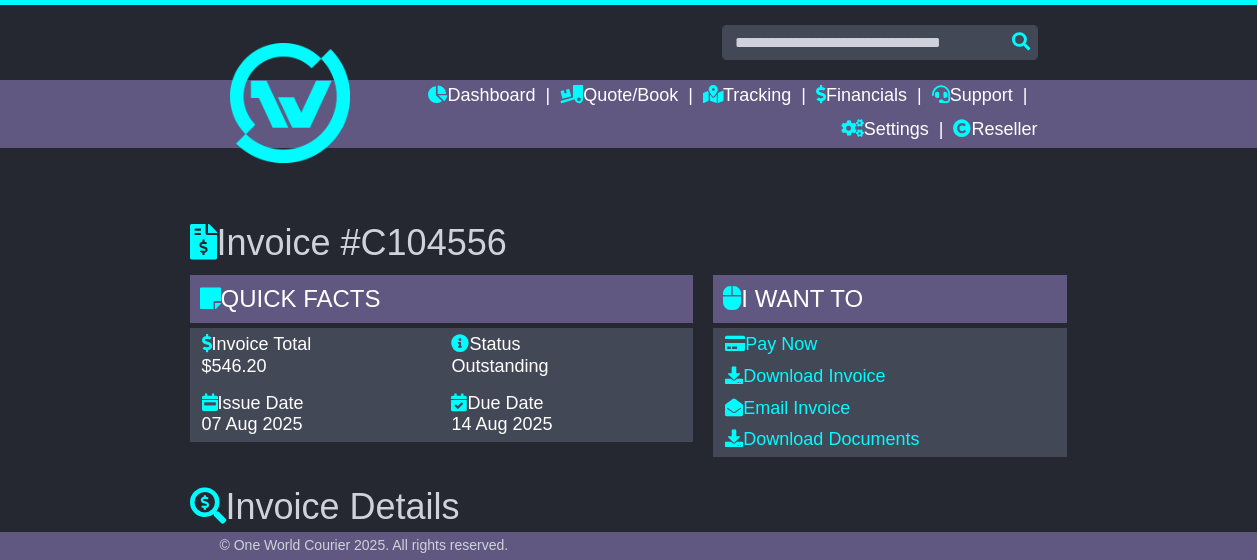 scroll, scrollTop: 0, scrollLeft: 0, axis: both 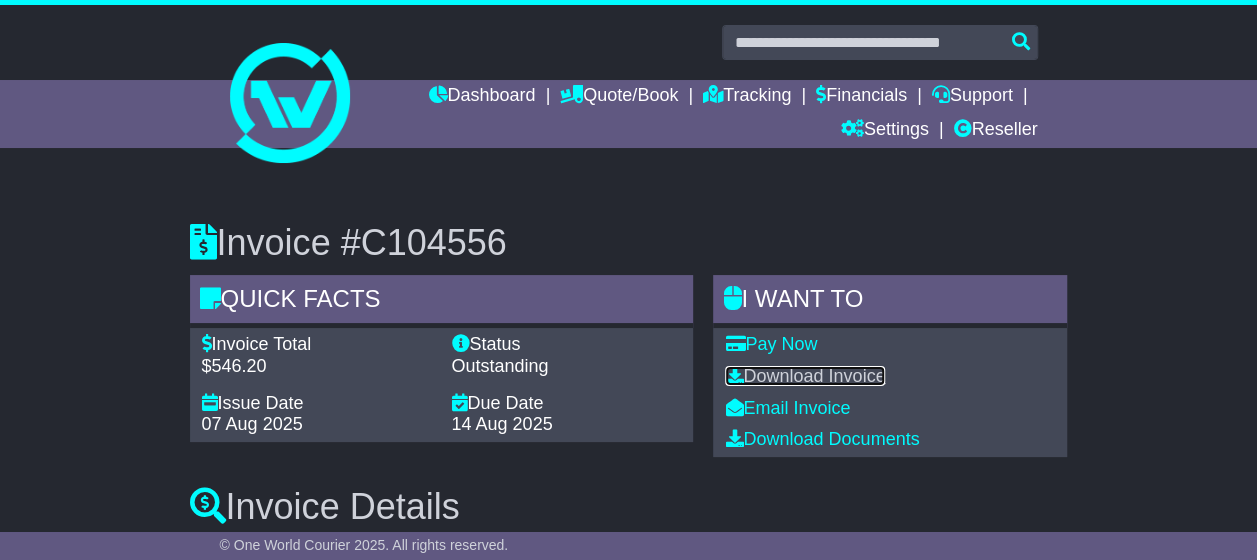 click on "Download Invoice" at bounding box center [805, 376] 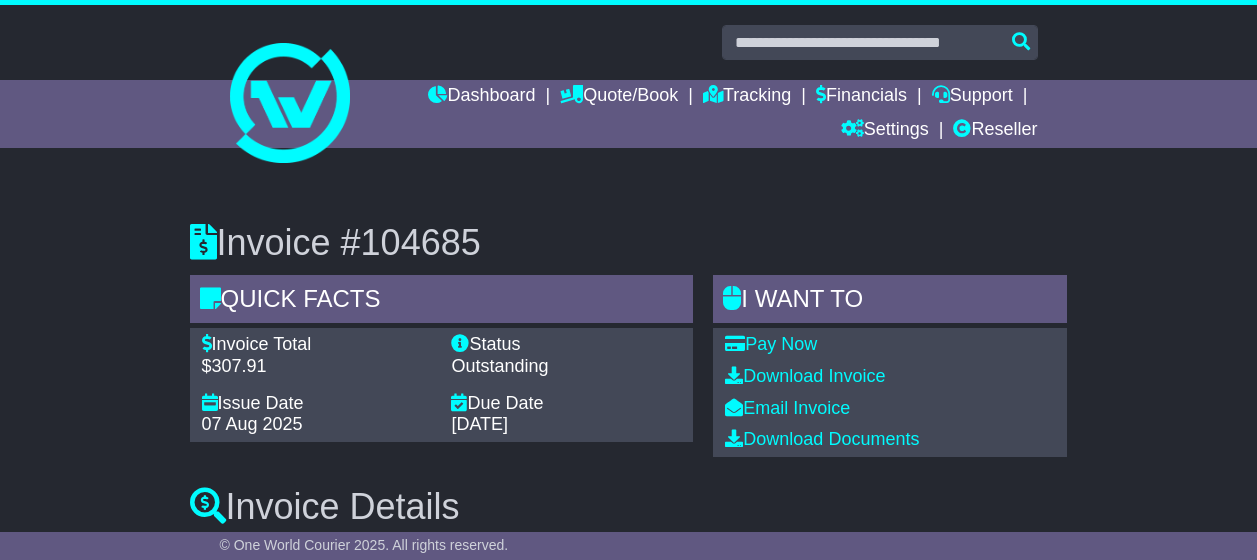 scroll, scrollTop: 0, scrollLeft: 0, axis: both 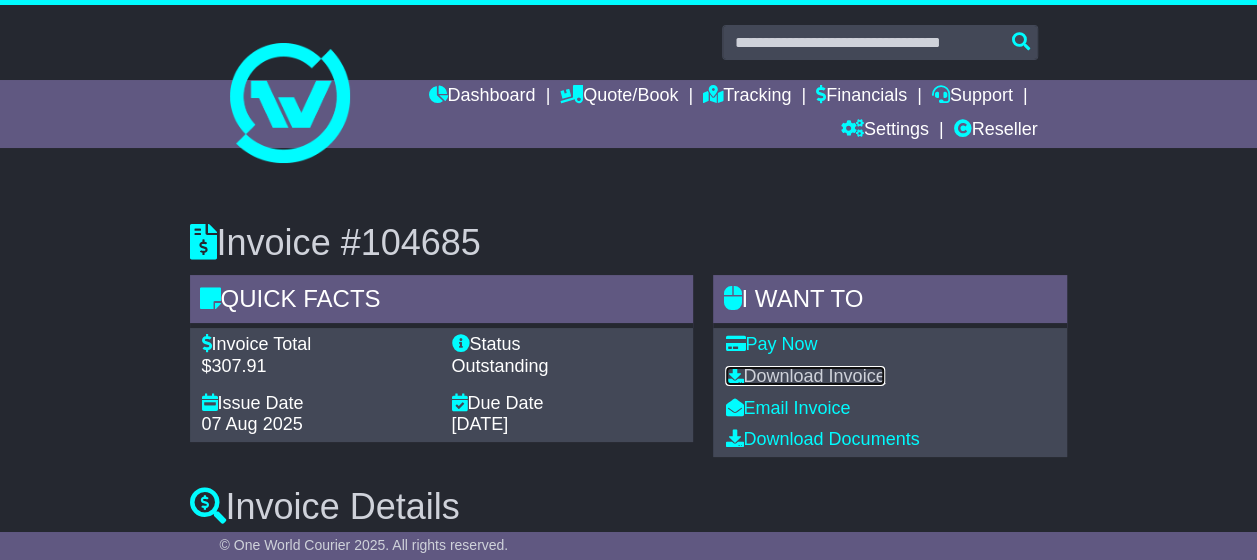 click on "Download Invoice" at bounding box center (805, 376) 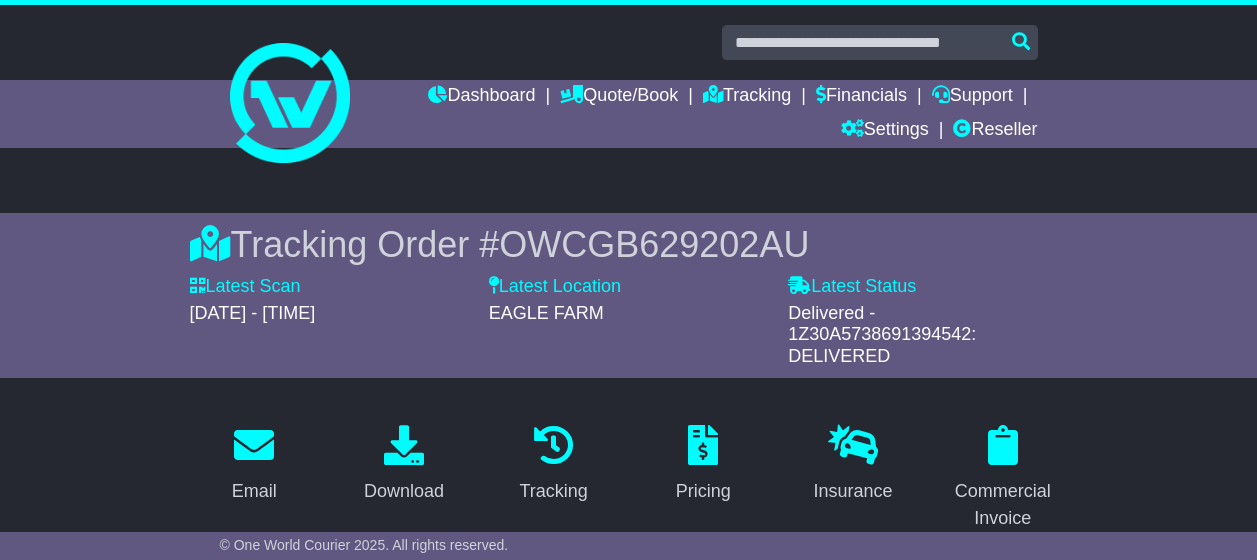 scroll, scrollTop: 0, scrollLeft: 0, axis: both 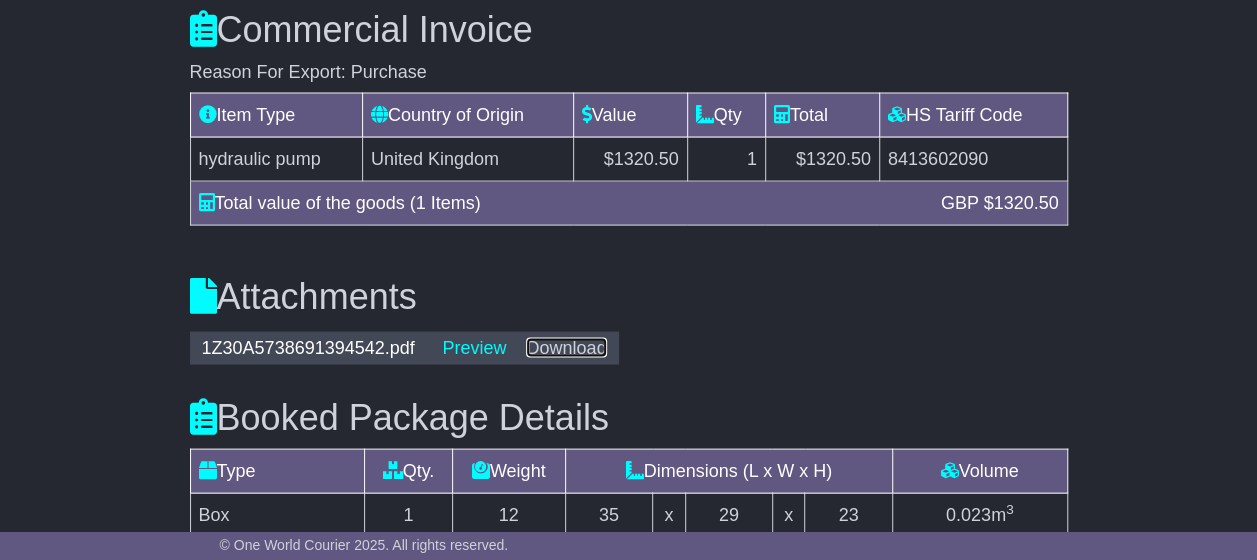click on "Download" at bounding box center [566, 348] 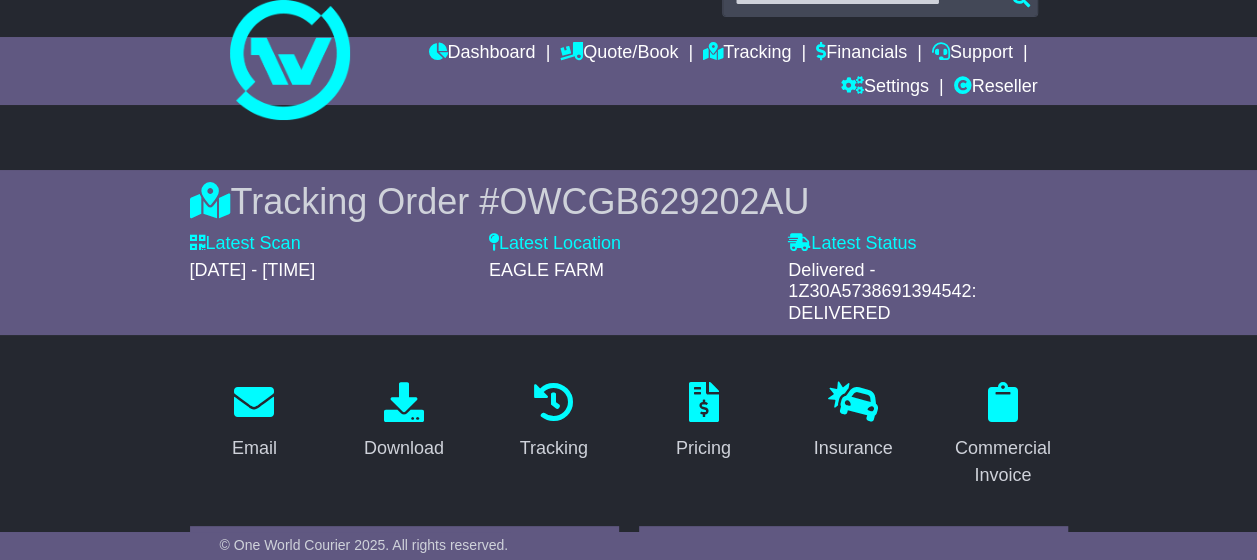 scroll, scrollTop: 0, scrollLeft: 0, axis: both 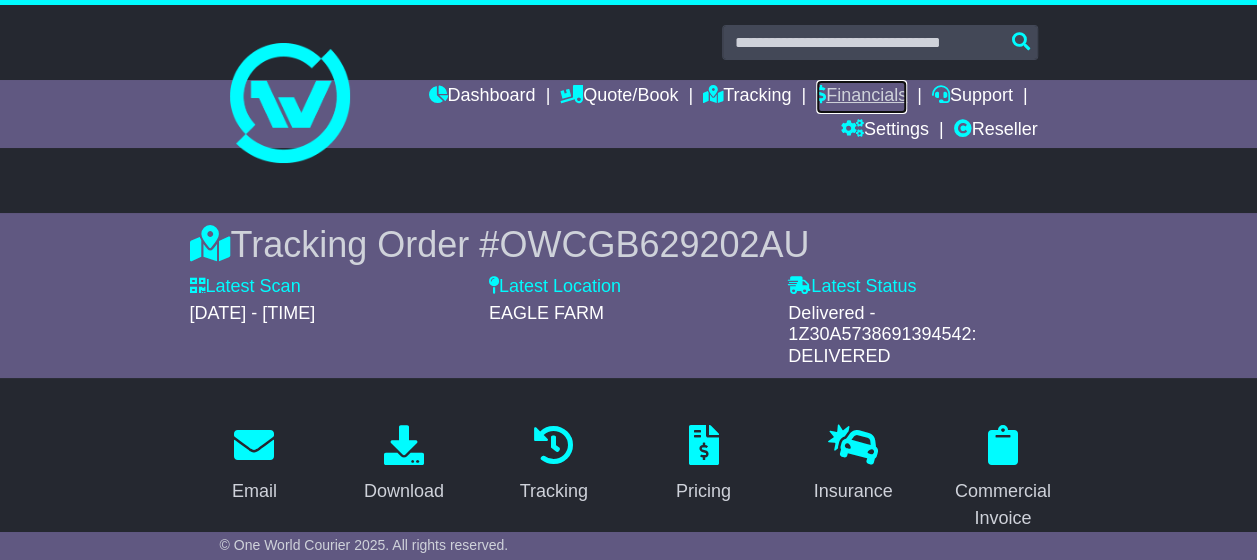 click on "Financials" at bounding box center [861, 97] 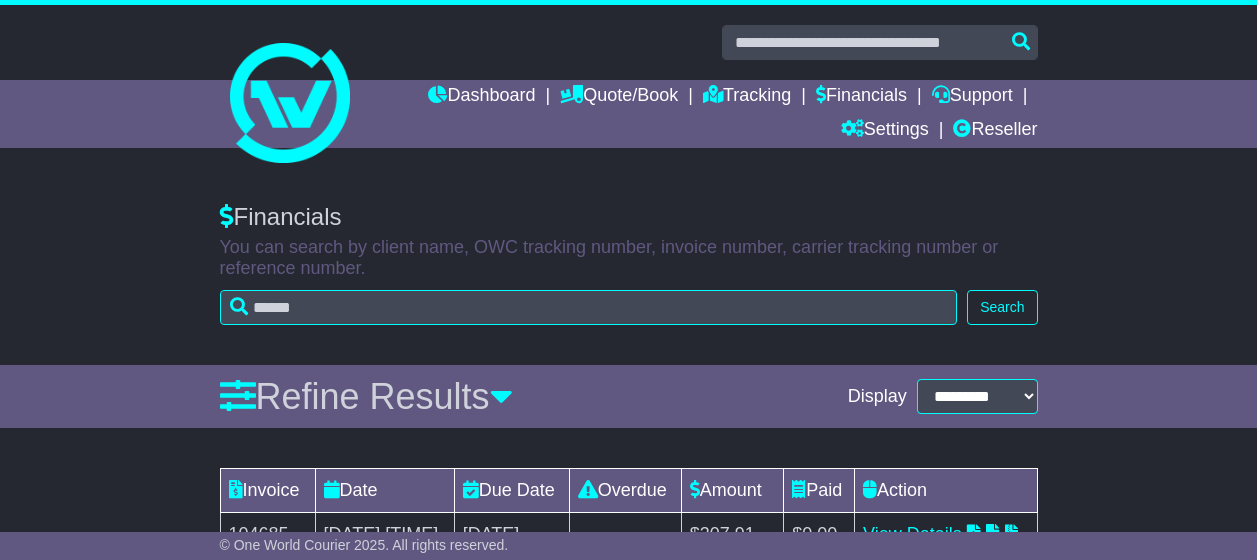 scroll, scrollTop: 0, scrollLeft: 0, axis: both 